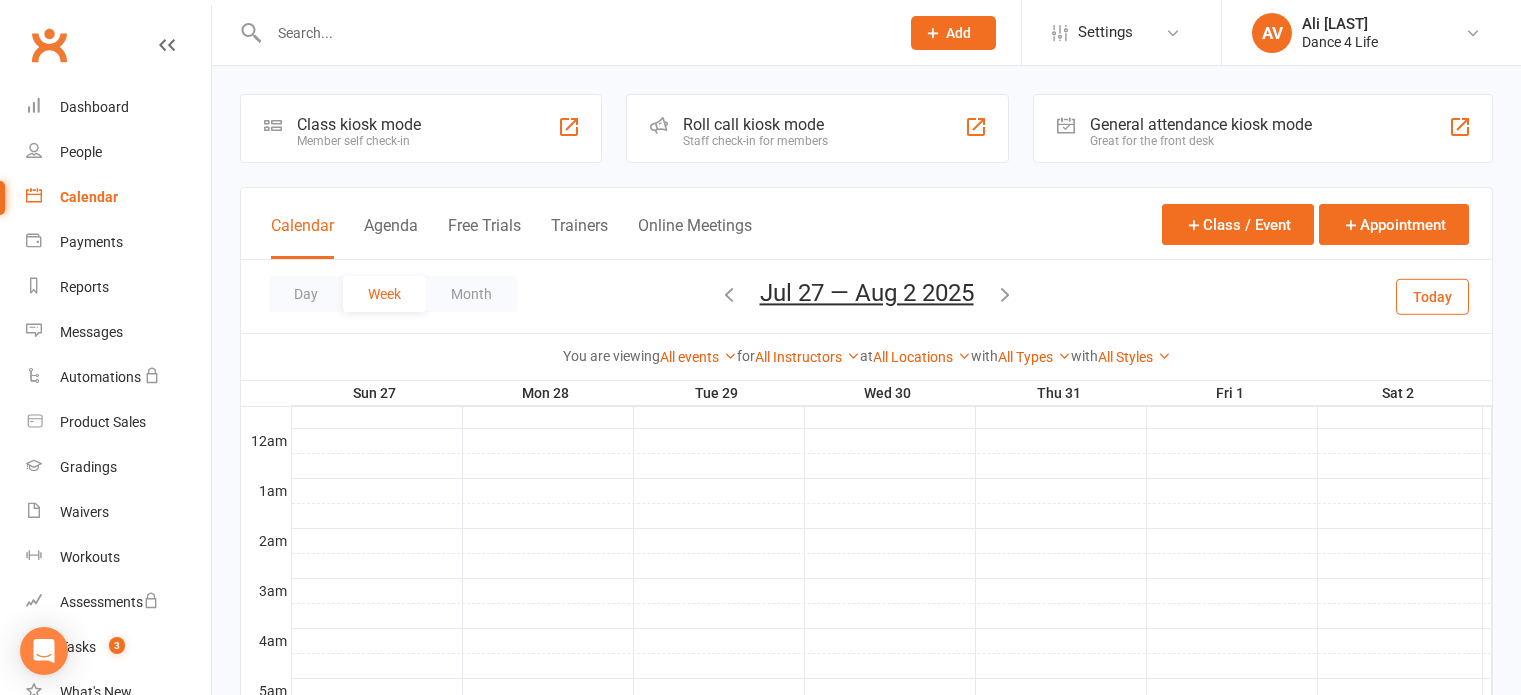 scroll, scrollTop: 800, scrollLeft: 0, axis: vertical 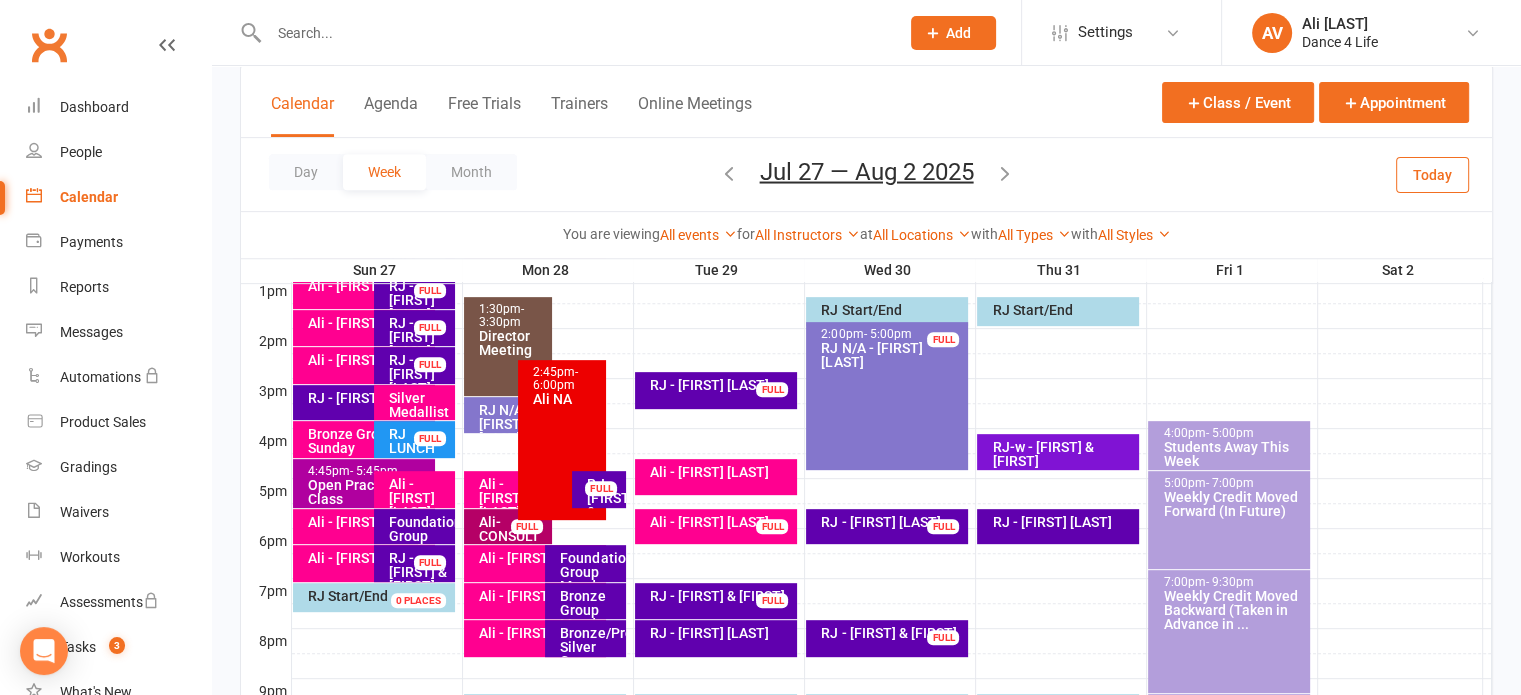 click on "Today" at bounding box center [1432, 174] 